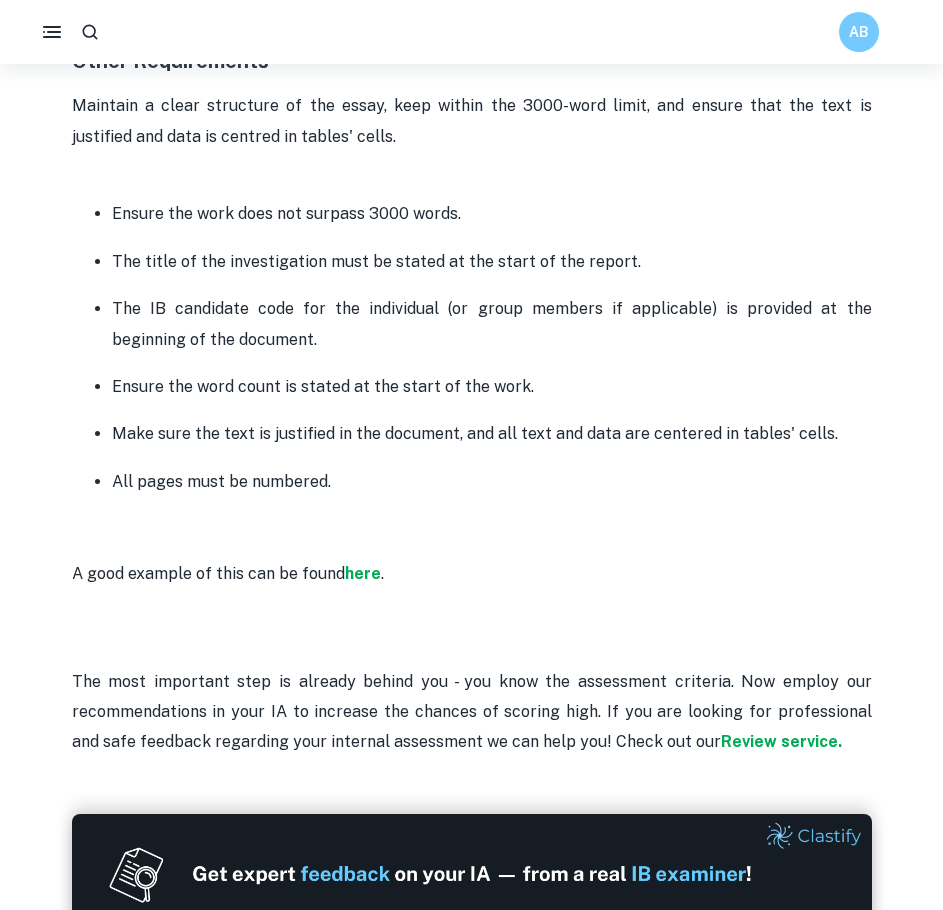 scroll, scrollTop: 5044, scrollLeft: 0, axis: vertical 